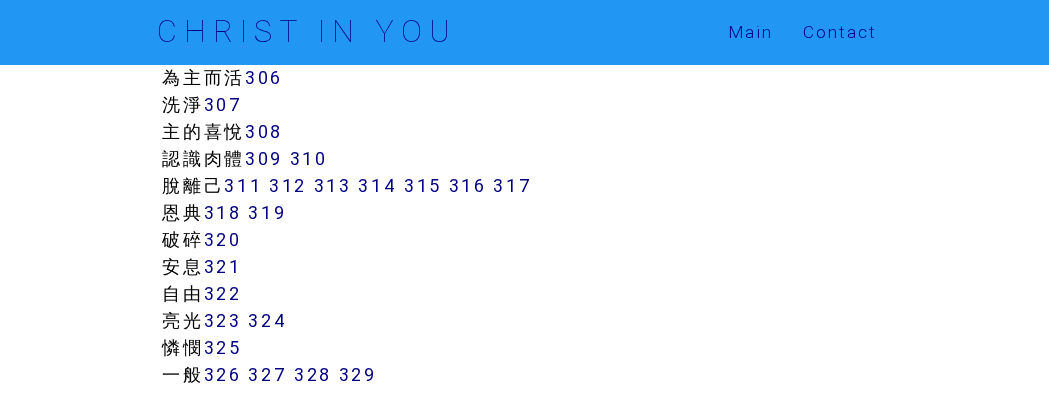 scroll, scrollTop: 3499, scrollLeft: 0, axis: vertical 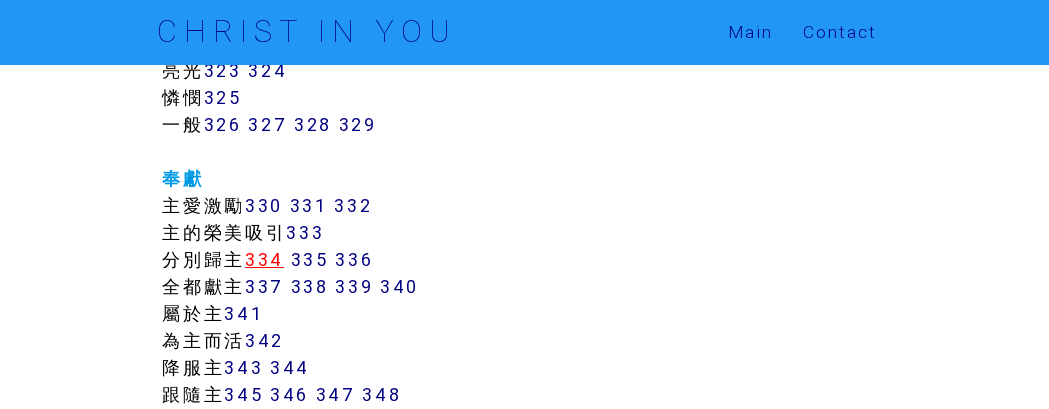 click on "334" at bounding box center (264, 259) 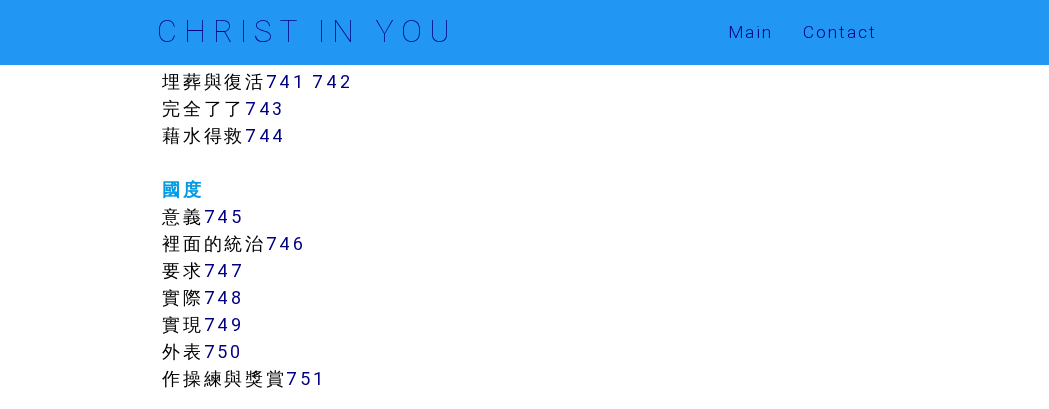 scroll, scrollTop: 10250, scrollLeft: 0, axis: vertical 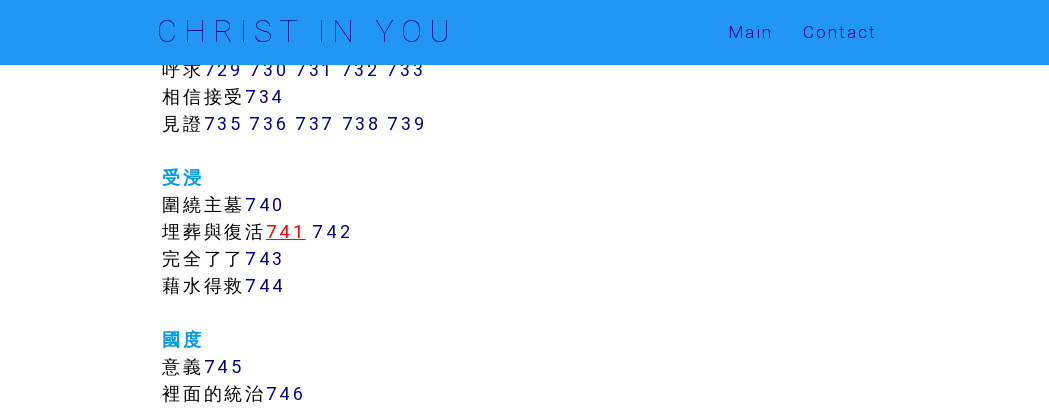 click on "741" at bounding box center (286, 231) 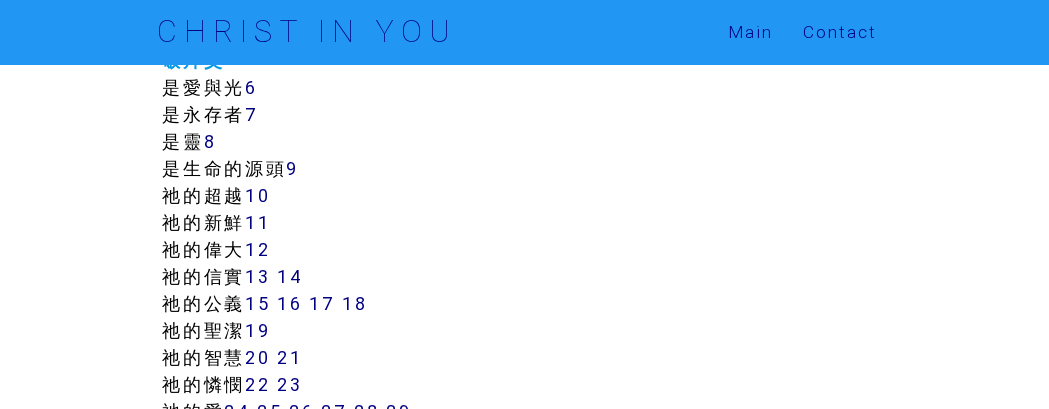 scroll, scrollTop: 625, scrollLeft: 0, axis: vertical 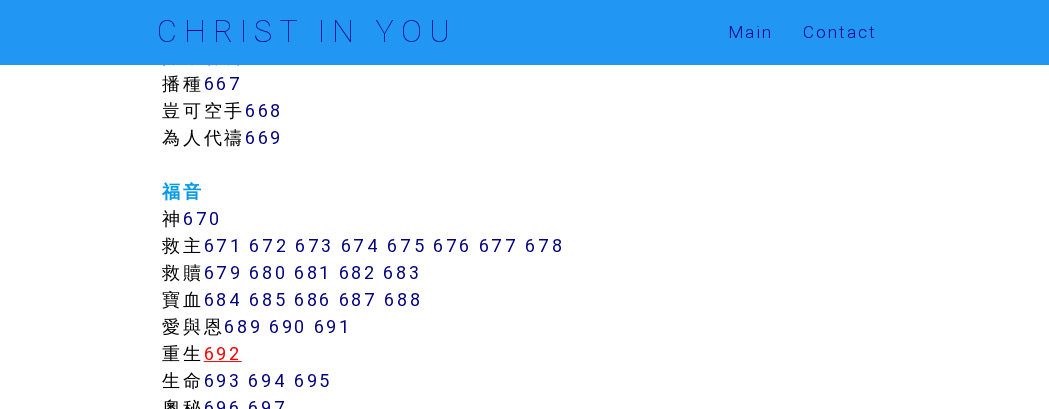click on "692" at bounding box center [223, 353] 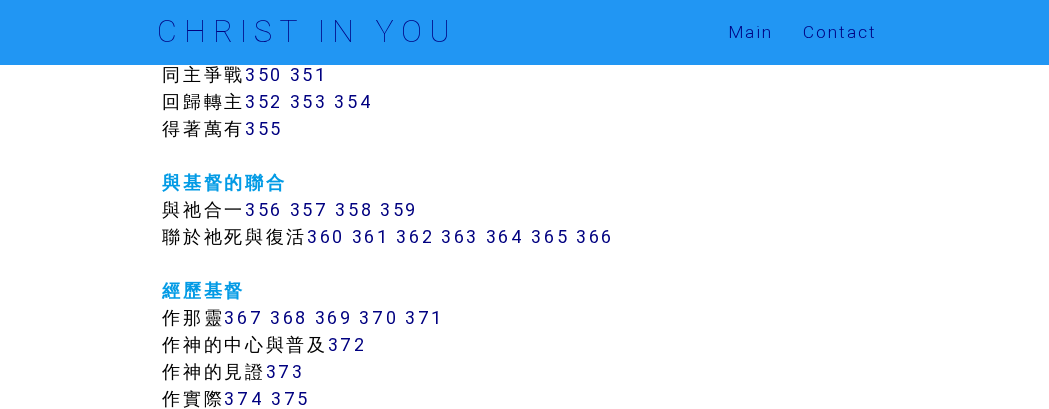scroll, scrollTop: 3916, scrollLeft: 0, axis: vertical 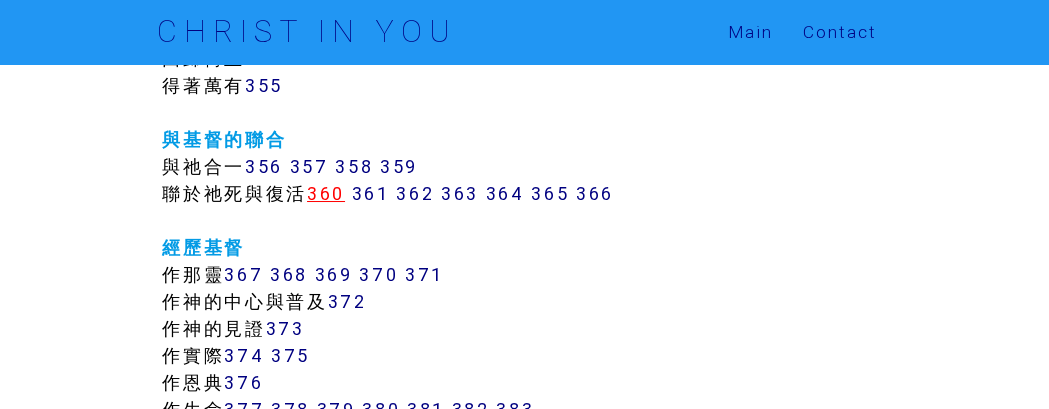 click on "360" at bounding box center [326, 193] 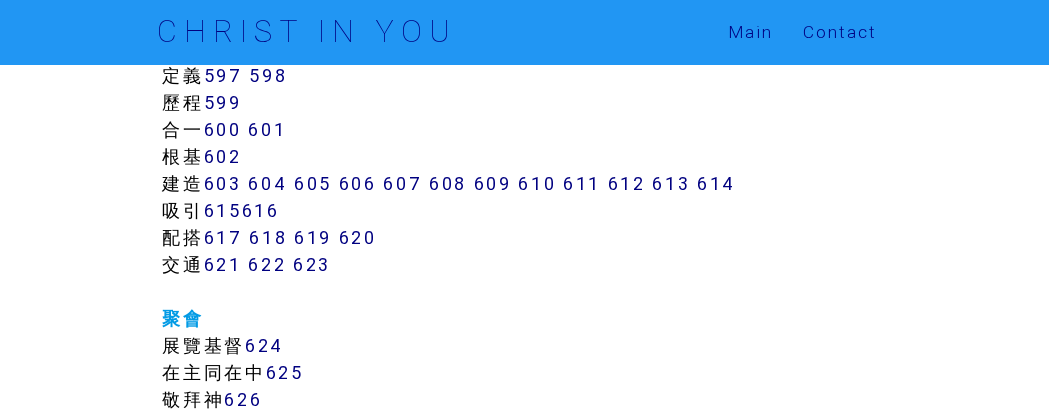 scroll, scrollTop: 8164, scrollLeft: 0, axis: vertical 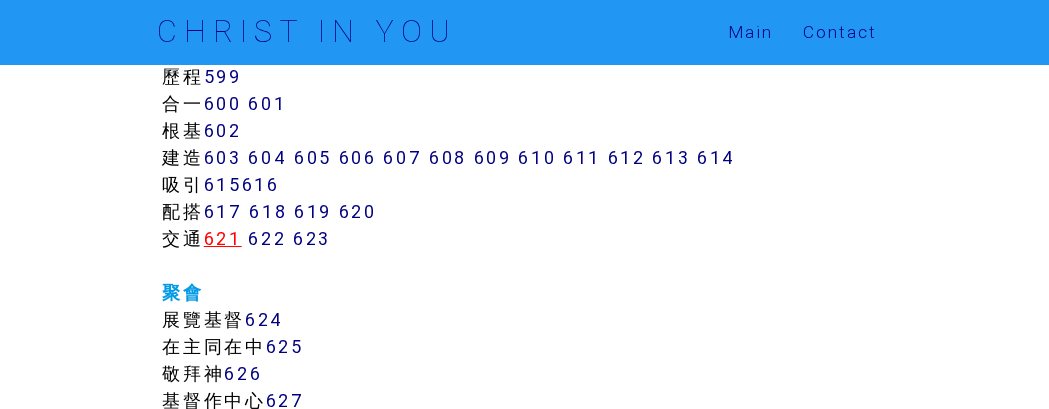 click on "621" at bounding box center [223, 238] 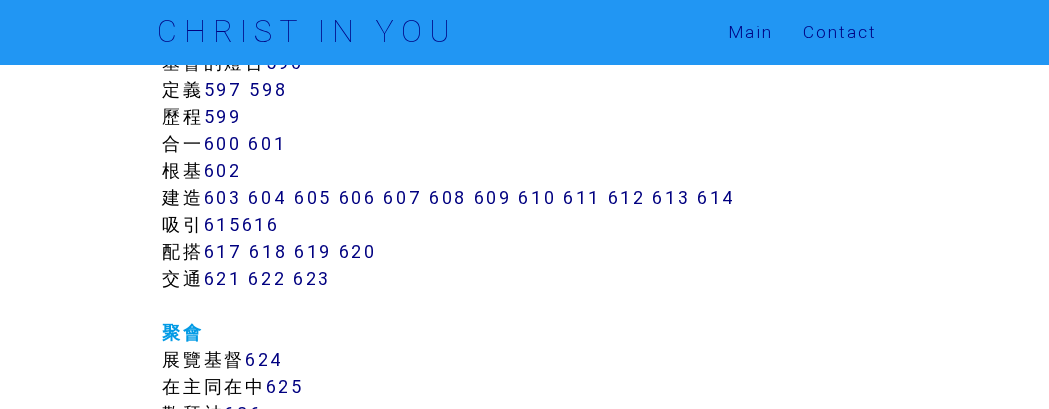 scroll, scrollTop: 8250, scrollLeft: 0, axis: vertical 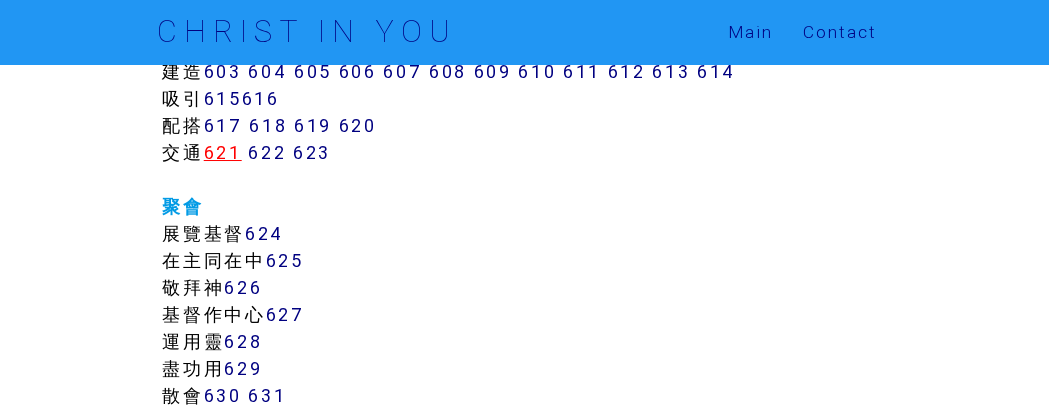 click on "621" at bounding box center [223, 152] 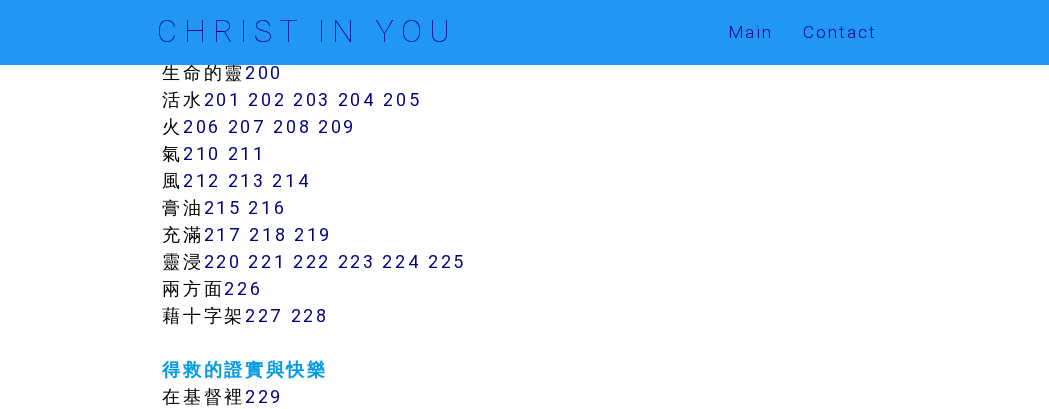 scroll, scrollTop: 1999, scrollLeft: 0, axis: vertical 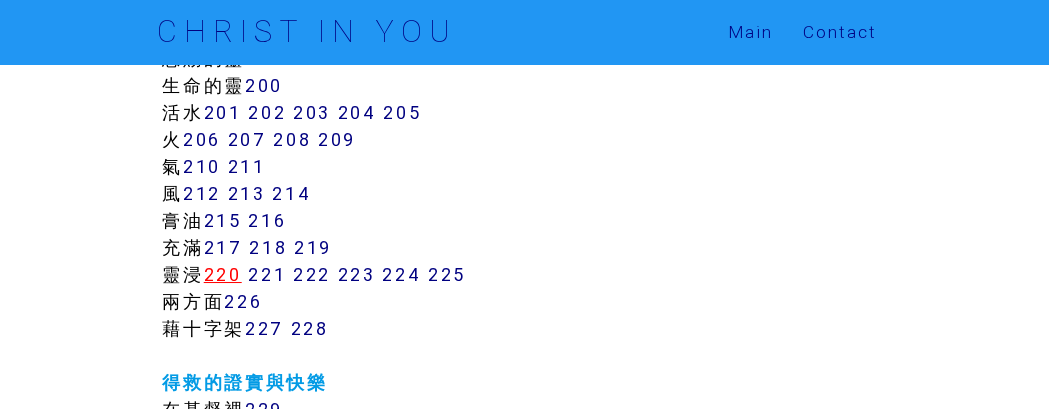 click on "220" at bounding box center (223, 274) 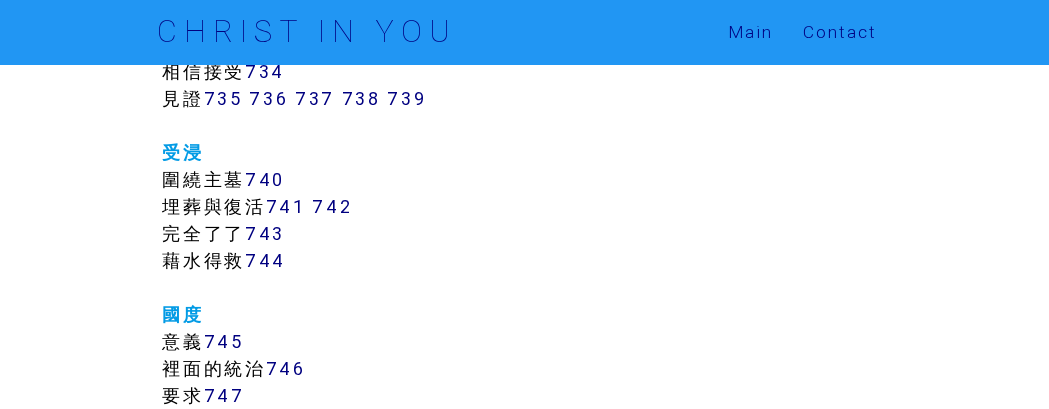 scroll, scrollTop: 9875, scrollLeft: 0, axis: vertical 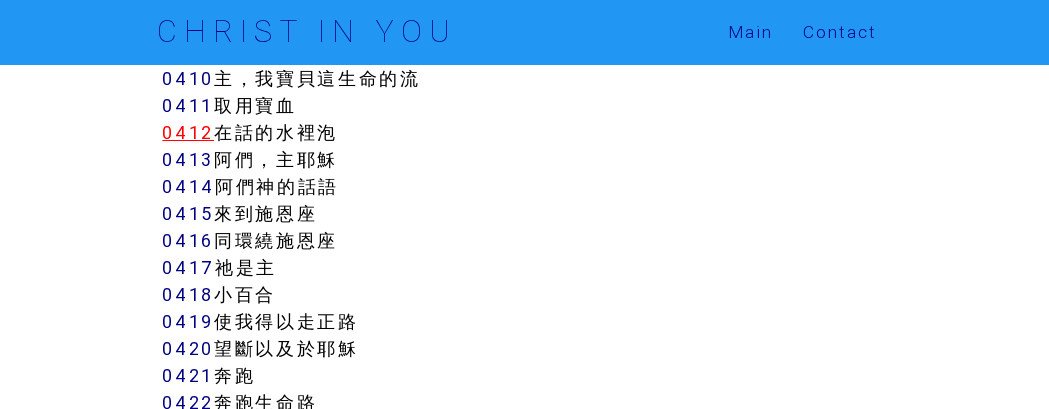click on "0412" at bounding box center [188, 132] 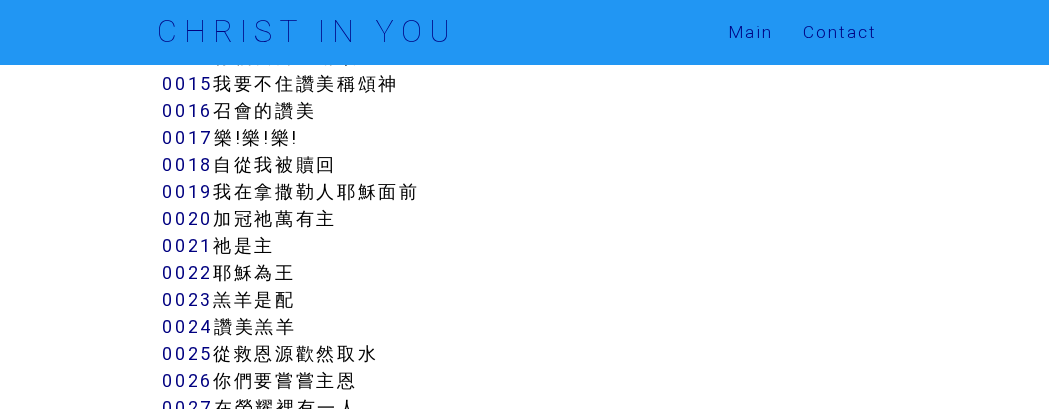 scroll, scrollTop: 875, scrollLeft: 0, axis: vertical 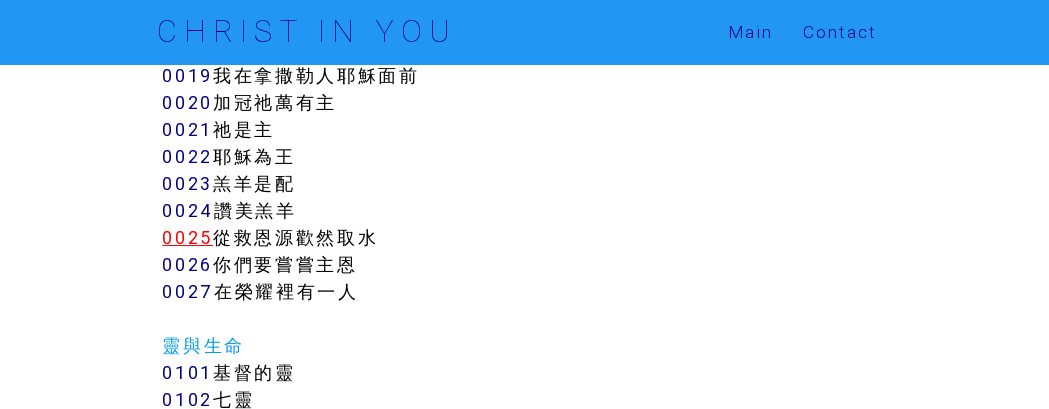 click on "0025" at bounding box center [187, 237] 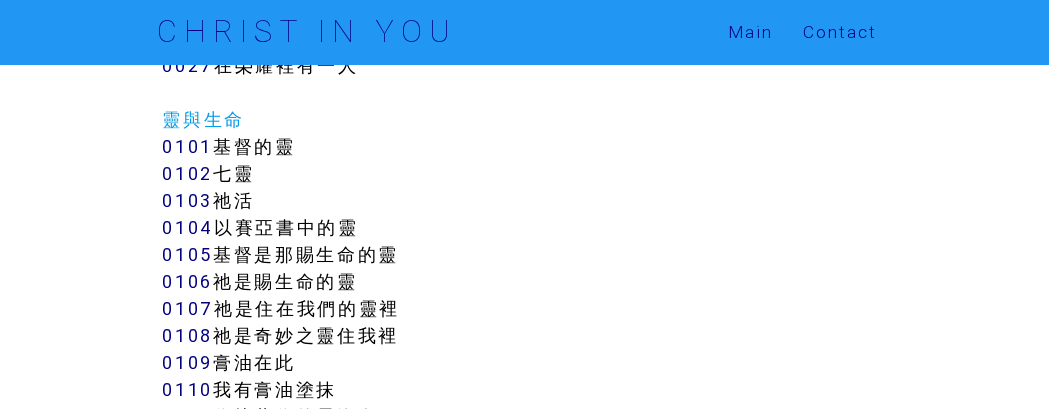 scroll, scrollTop: 1126, scrollLeft: 0, axis: vertical 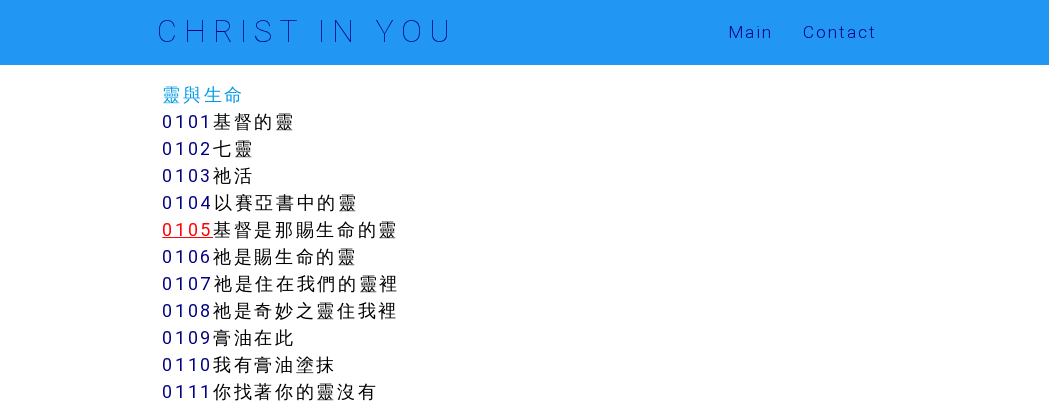 click on "0105" at bounding box center [187, 229] 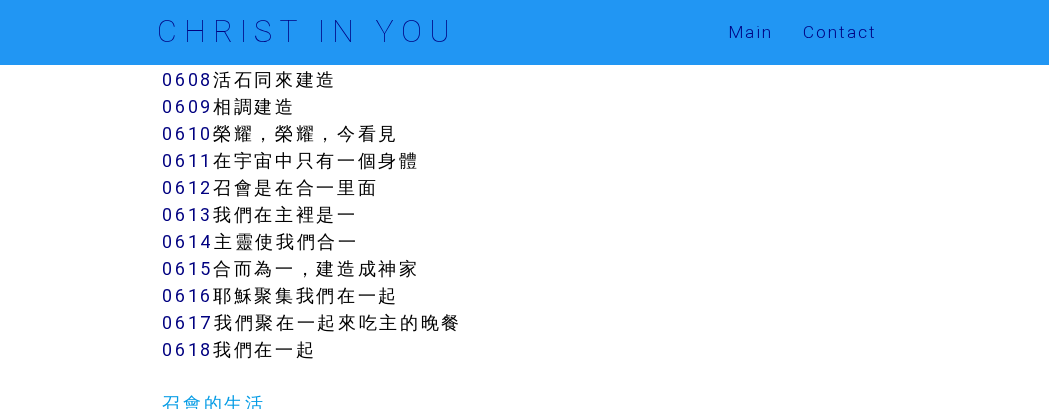 scroll, scrollTop: 6377, scrollLeft: 0, axis: vertical 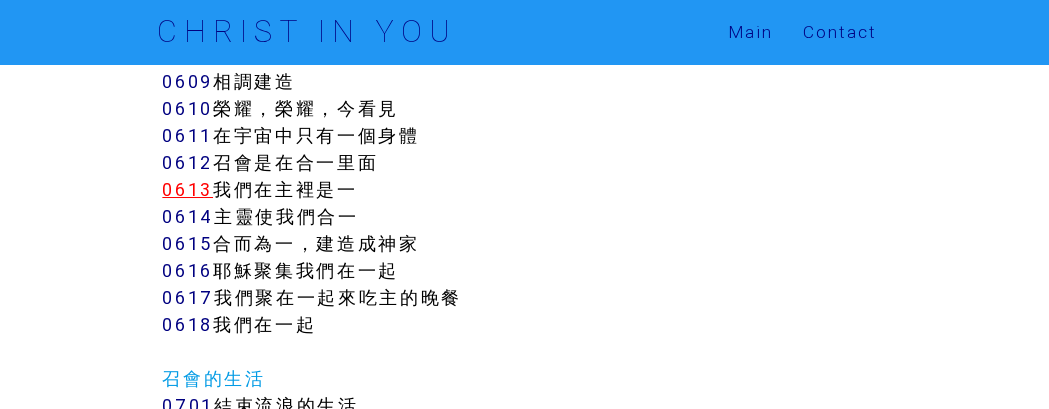 click on "0613" at bounding box center [187, 189] 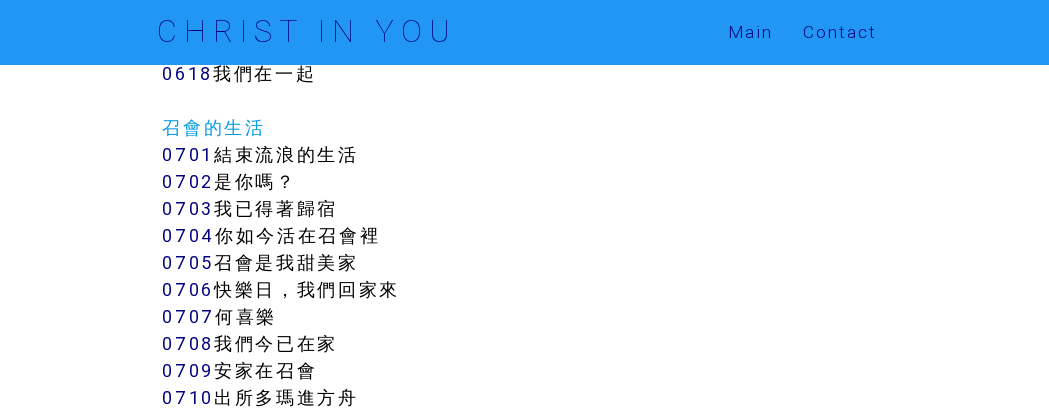 scroll, scrollTop: 6503, scrollLeft: 0, axis: vertical 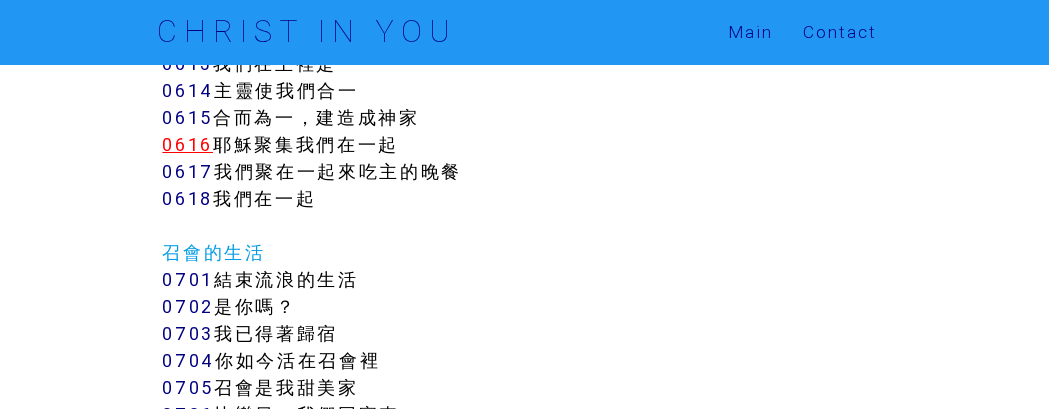 click on "0616" at bounding box center (187, 144) 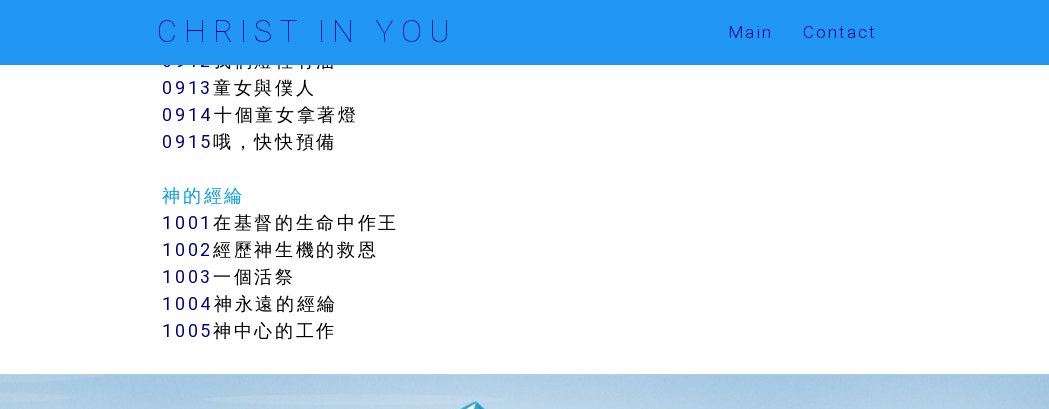 scroll, scrollTop: 9880, scrollLeft: 0, axis: vertical 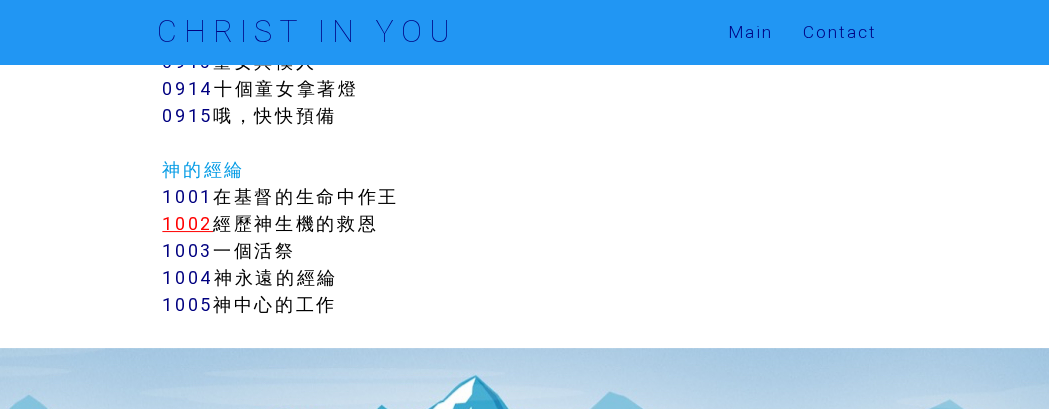 click on "1002" at bounding box center [187, 223] 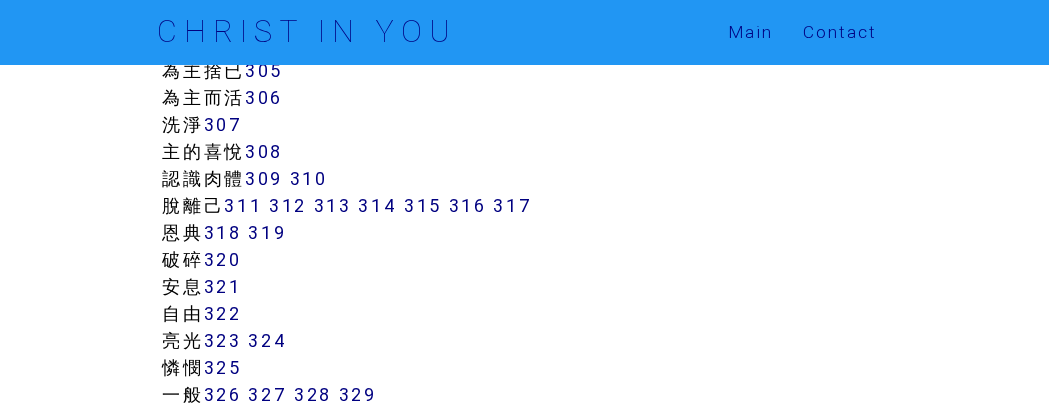 scroll, scrollTop: 3249, scrollLeft: 0, axis: vertical 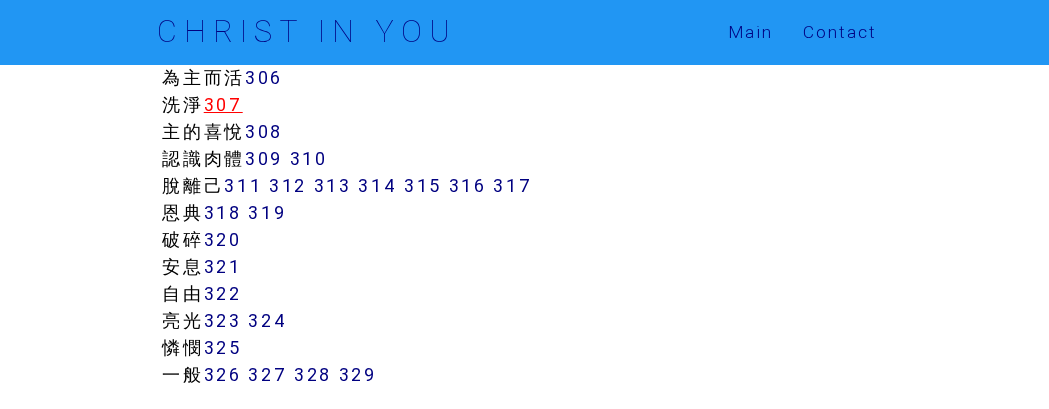 click on "307" at bounding box center (223, 104) 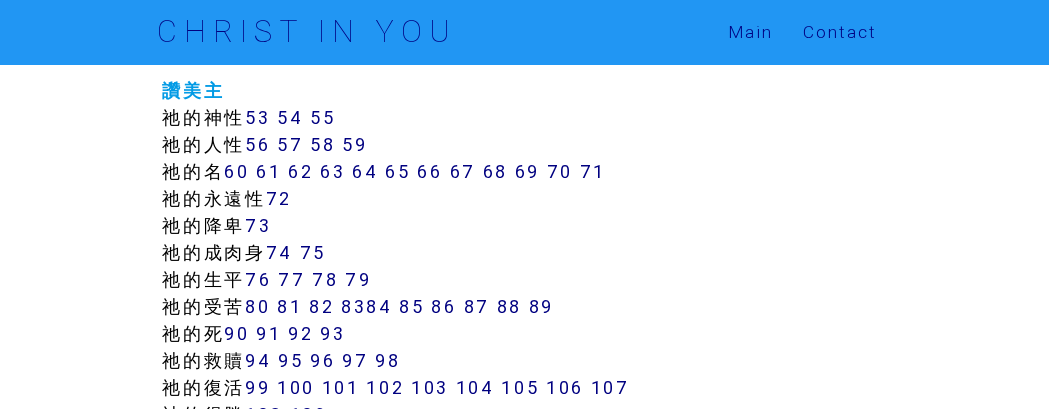 scroll, scrollTop: 1174, scrollLeft: 0, axis: vertical 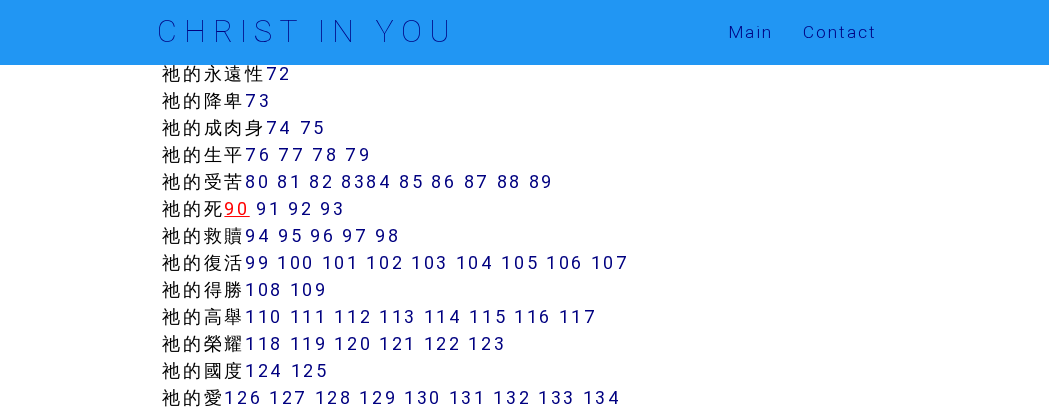 click on "90" at bounding box center [236, 208] 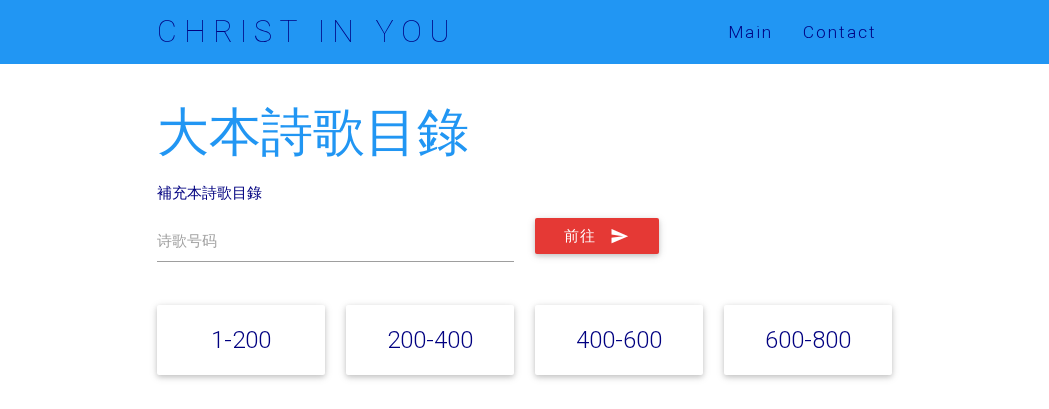 scroll, scrollTop: 1175, scrollLeft: 0, axis: vertical 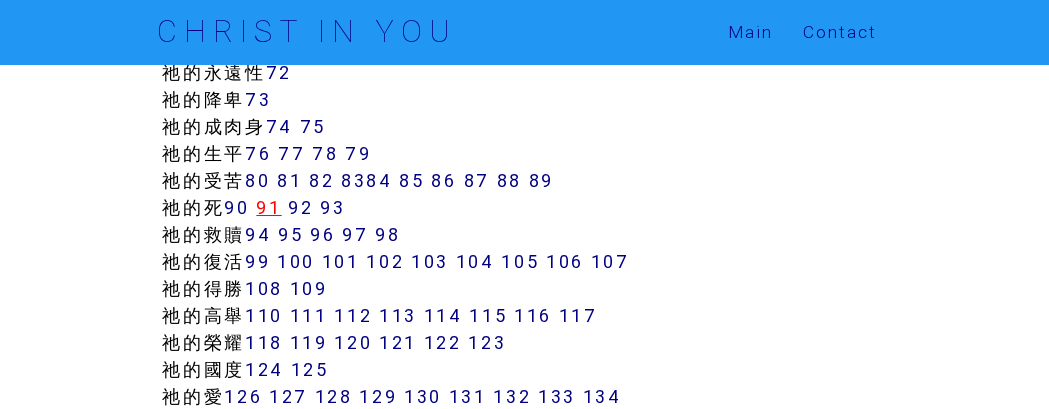 click on "91" at bounding box center [268, 207] 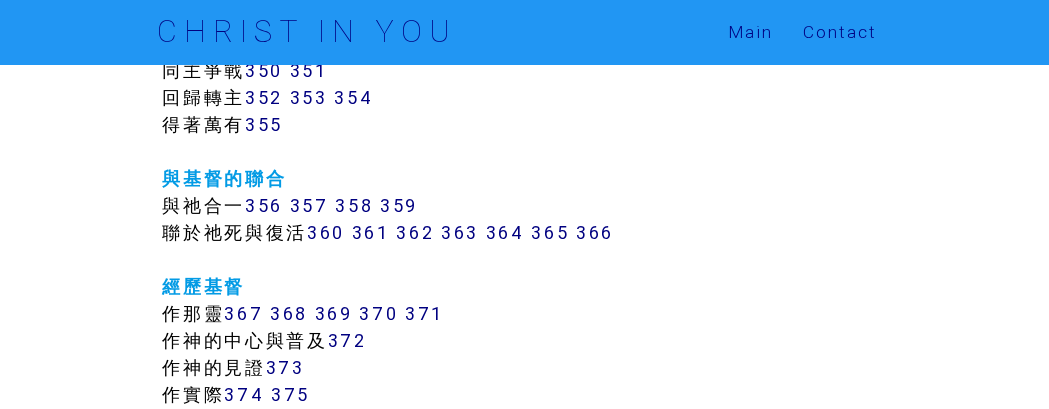 scroll, scrollTop: 3999, scrollLeft: 0, axis: vertical 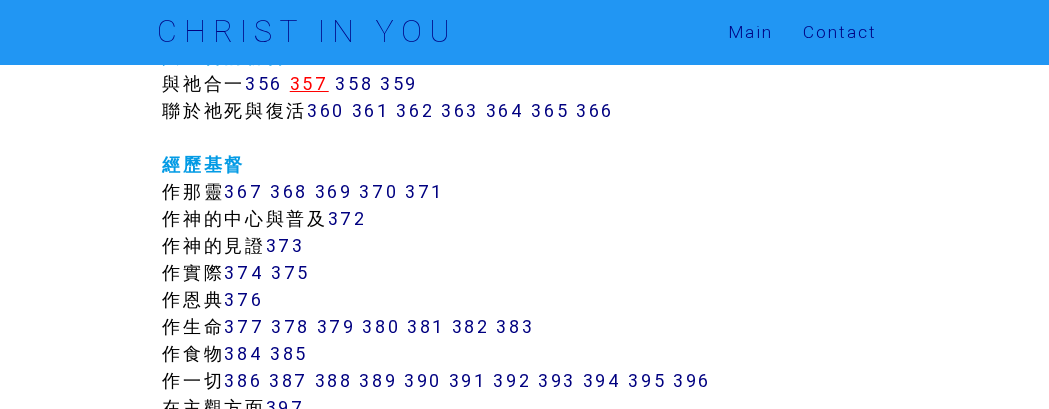 click on "357" at bounding box center (309, 83) 